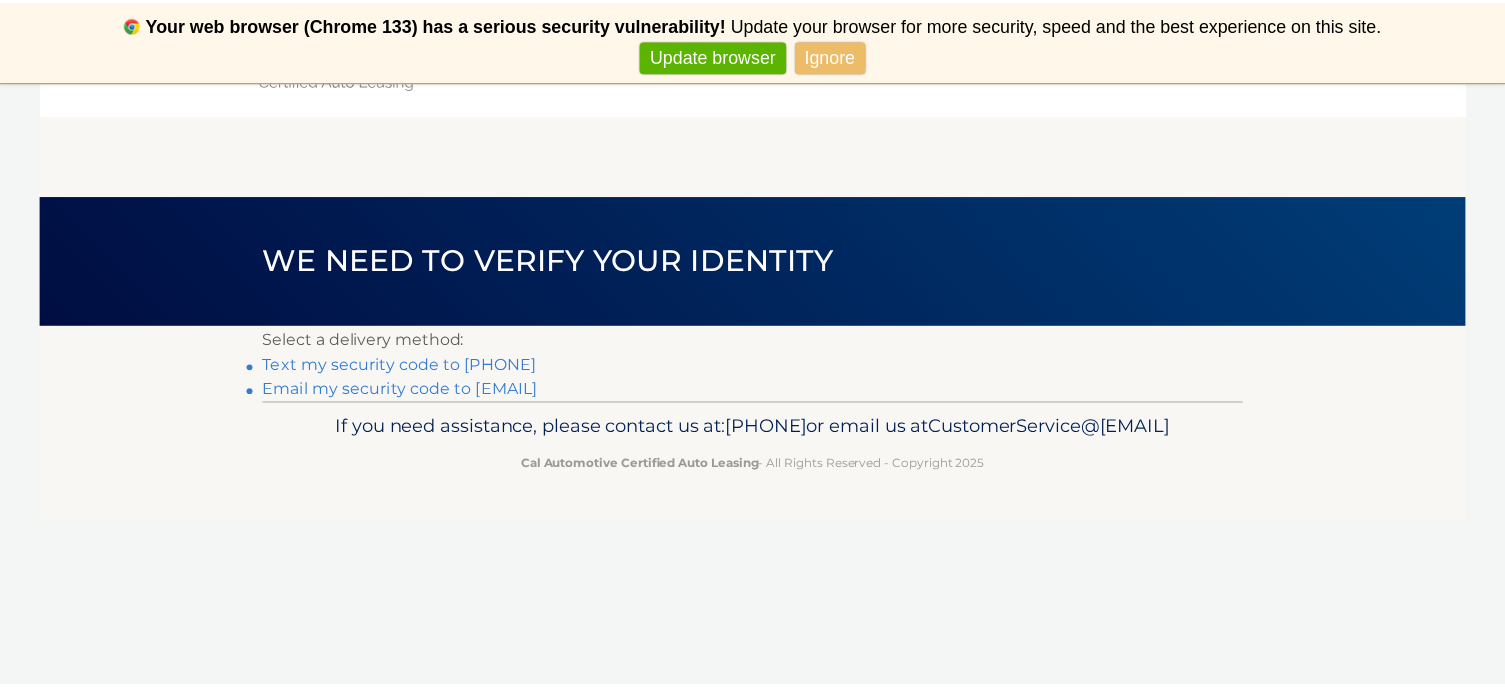 scroll, scrollTop: 0, scrollLeft: 0, axis: both 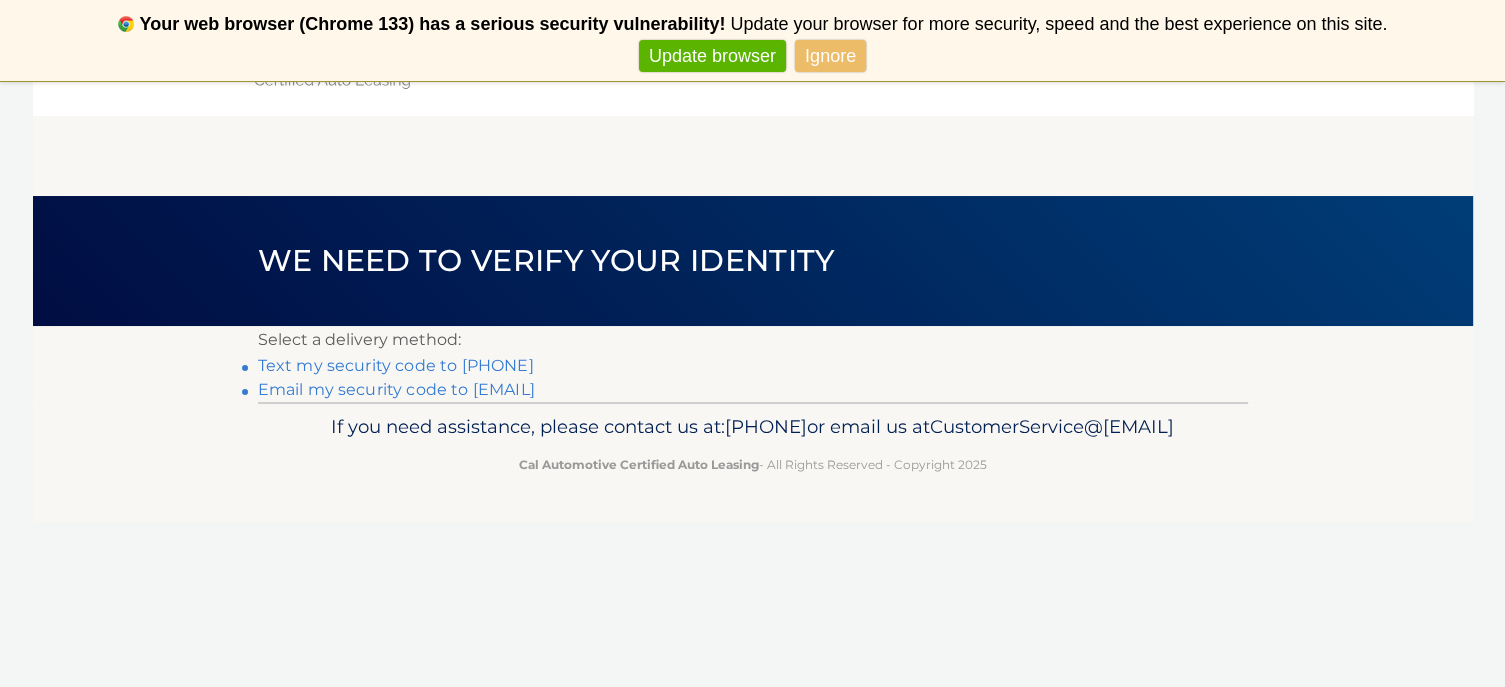 click on "Text my security code to xxx-xxx-4824" at bounding box center [396, 365] 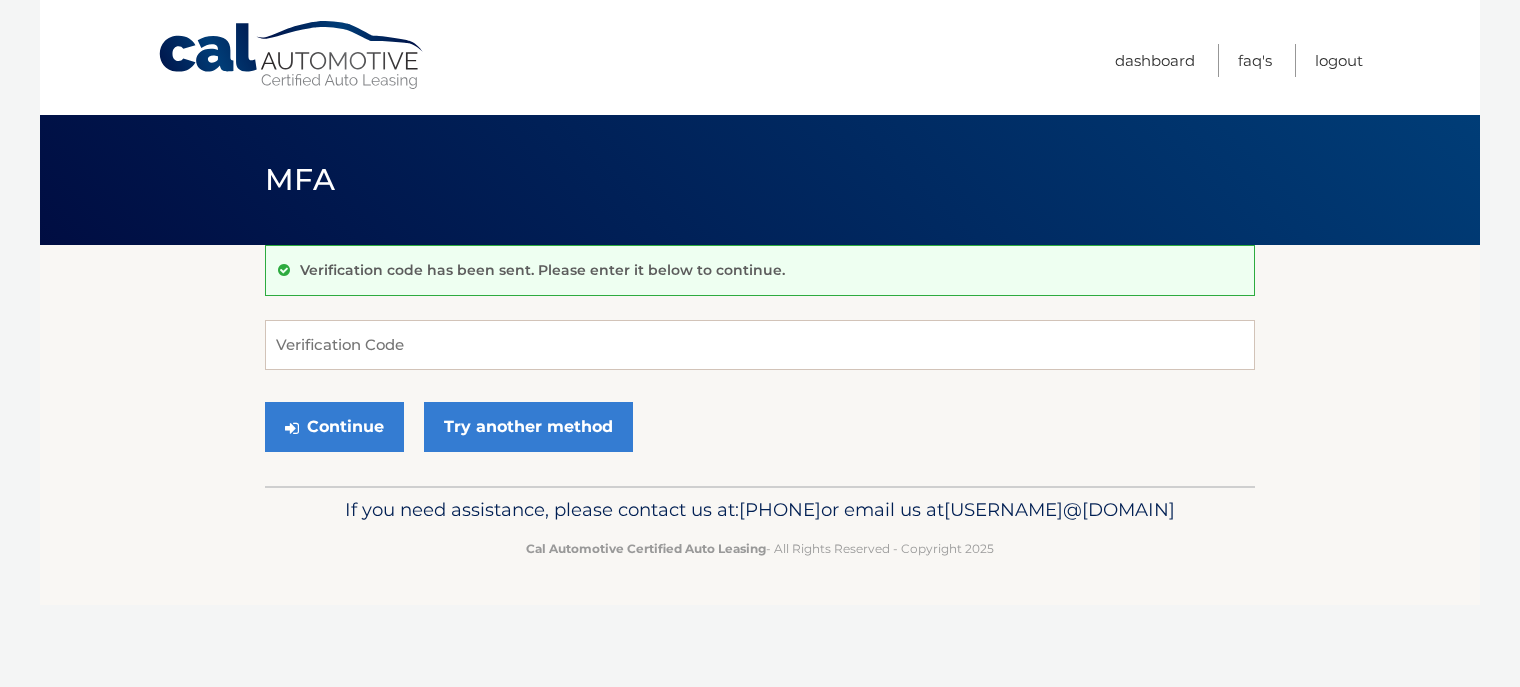 scroll, scrollTop: 0, scrollLeft: 0, axis: both 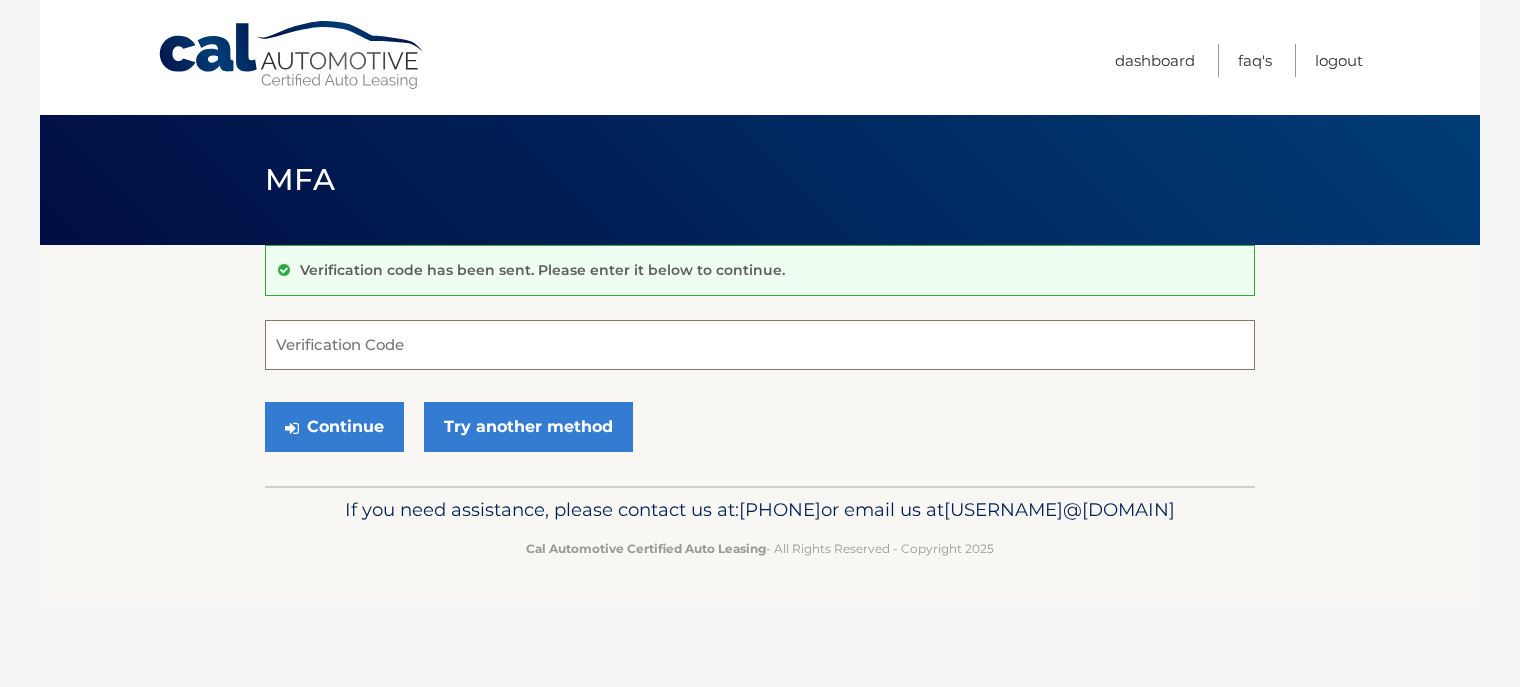 click on "Verification Code" at bounding box center [760, 345] 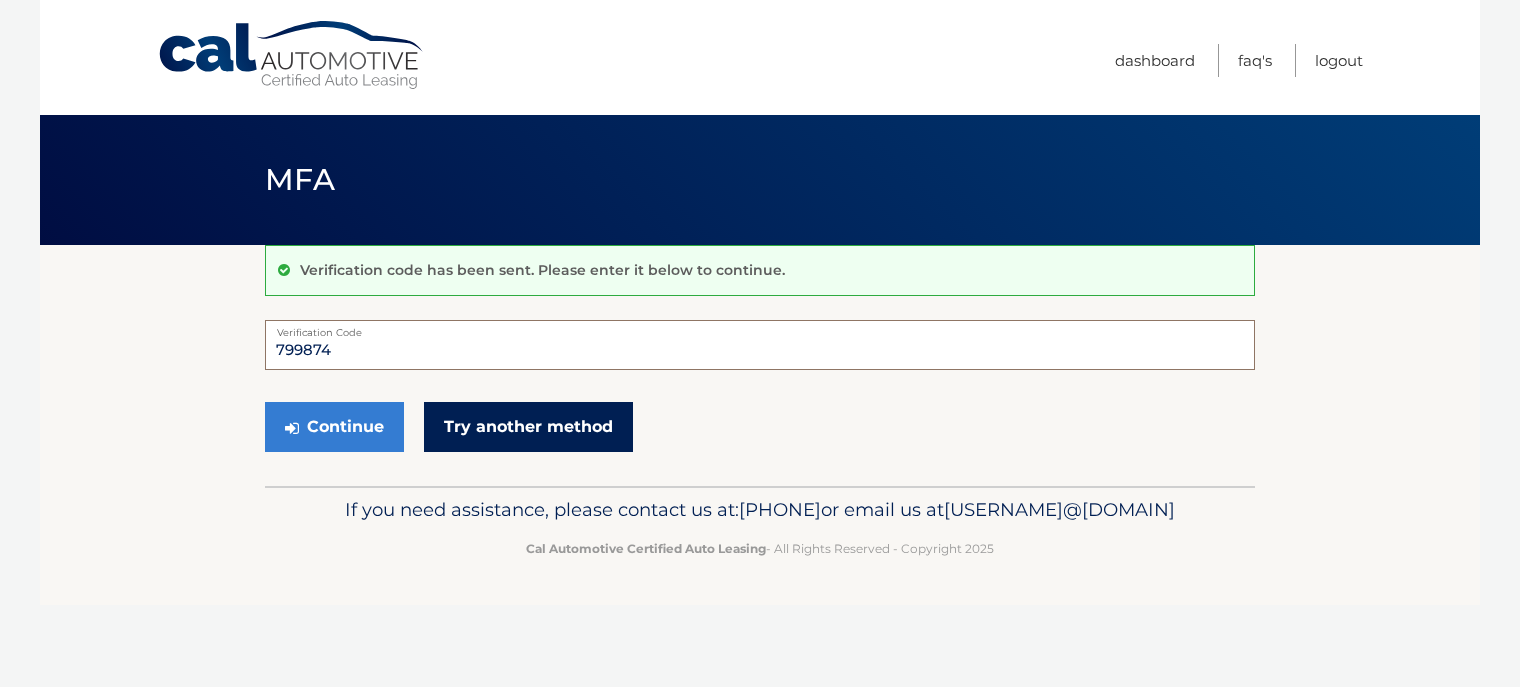 type on "799874" 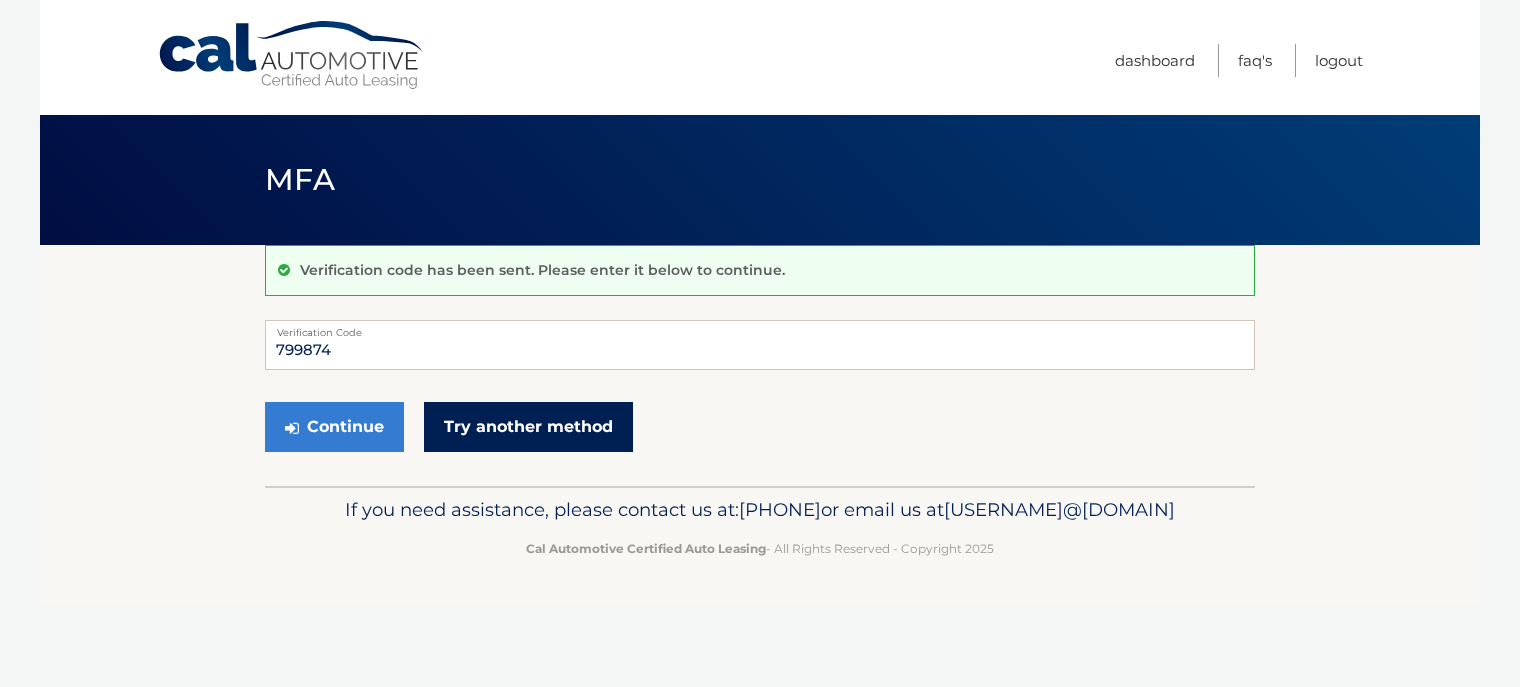 click on "Try another method" at bounding box center [528, 427] 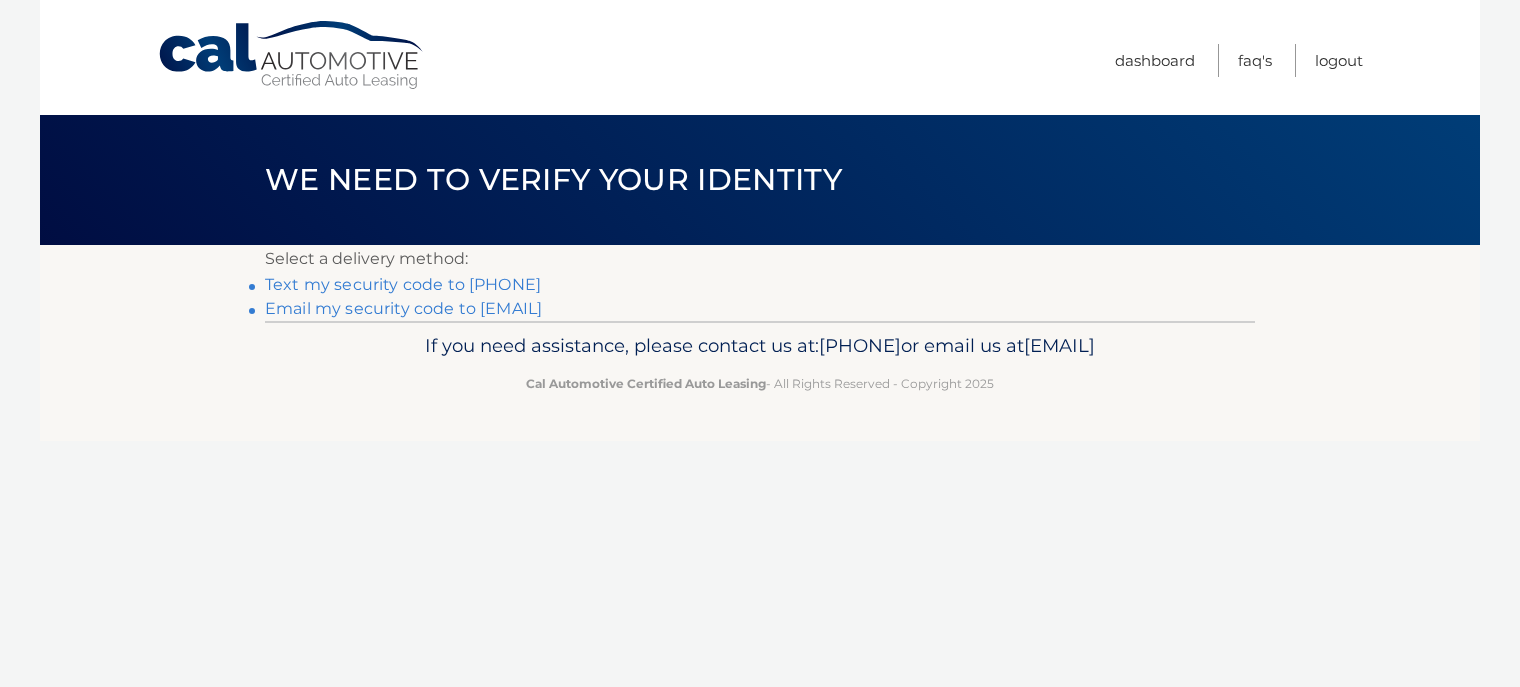 scroll, scrollTop: 0, scrollLeft: 0, axis: both 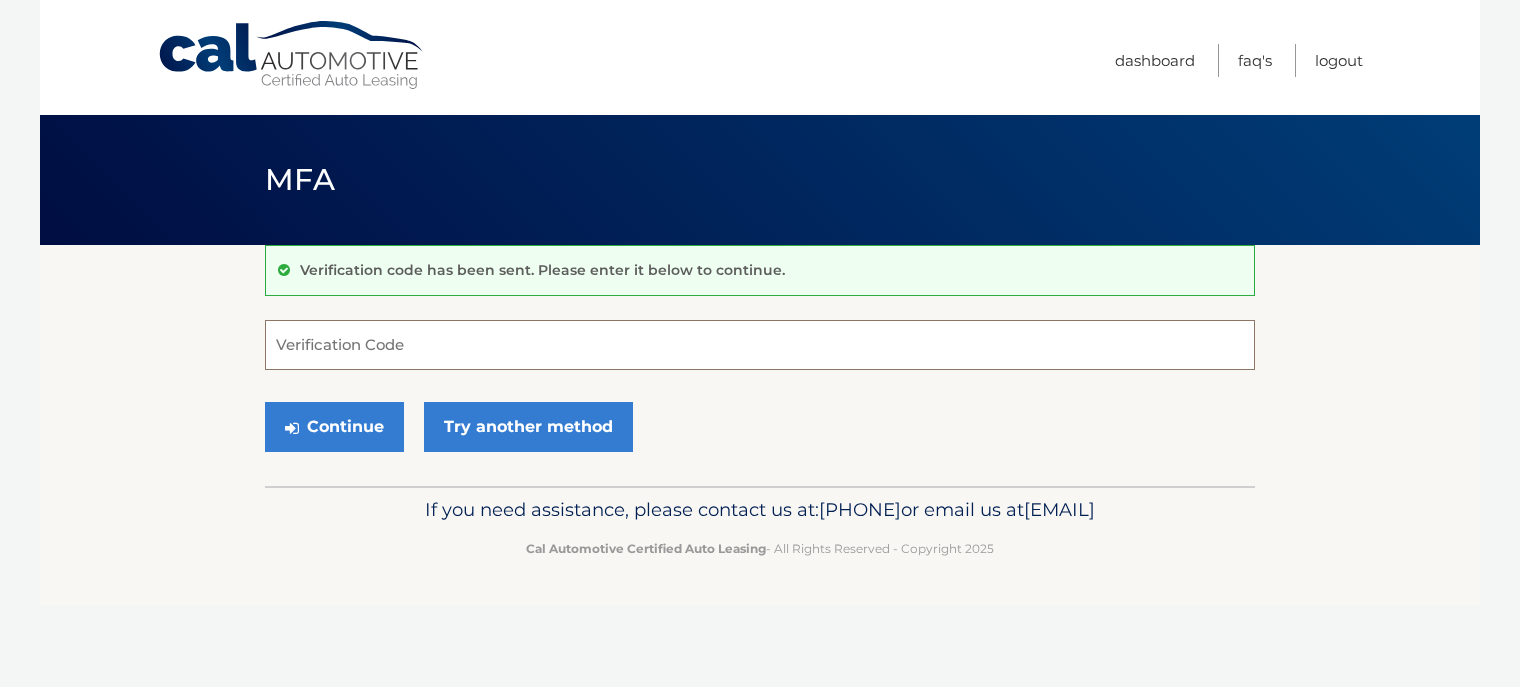 click on "Verification Code" at bounding box center (760, 345) 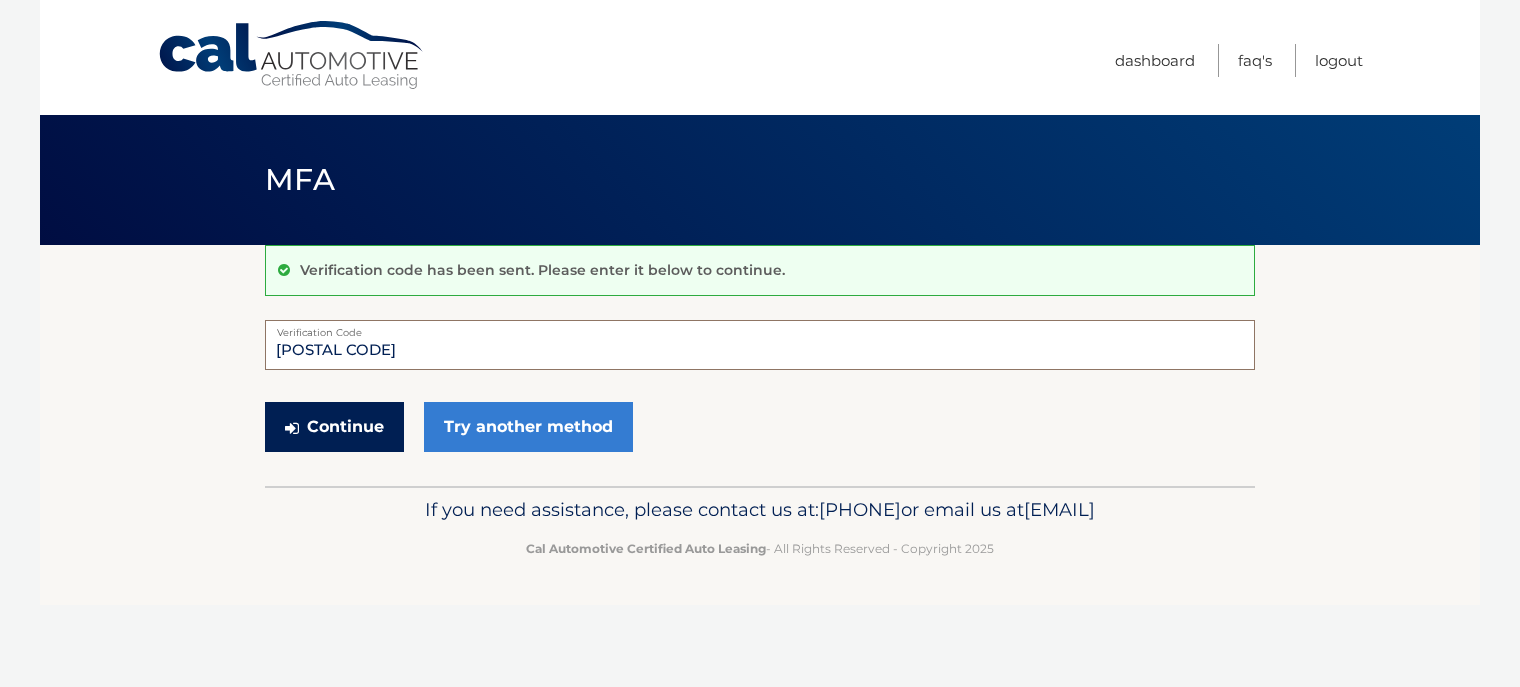 type on "079848" 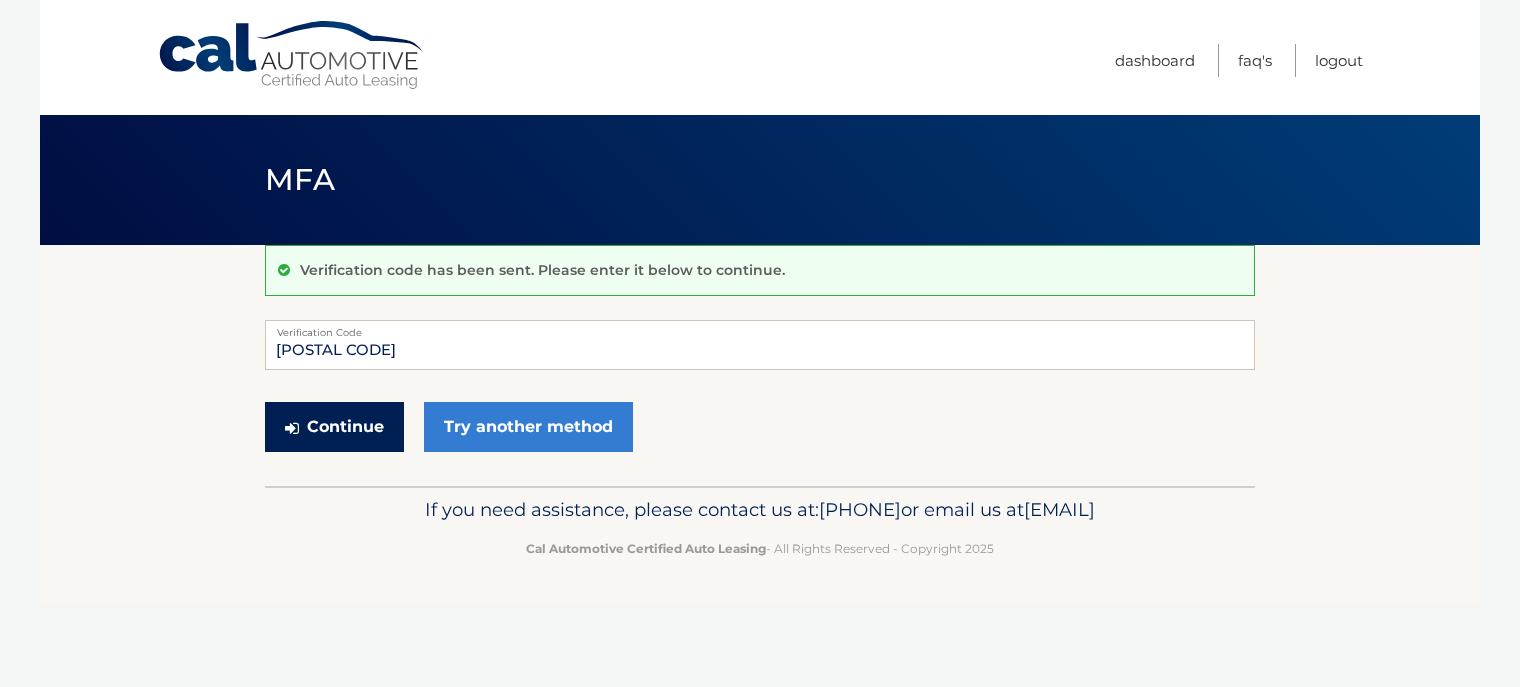 click on "Continue" at bounding box center (334, 427) 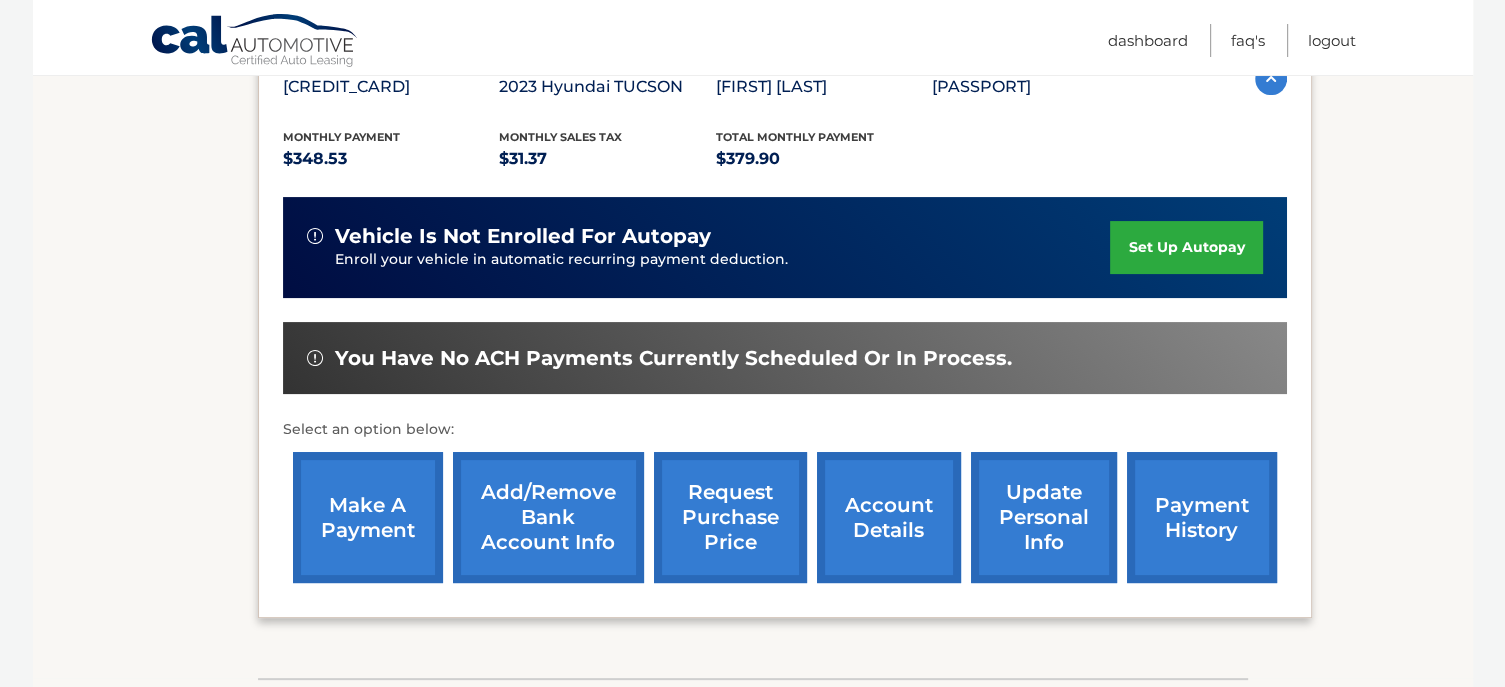 scroll, scrollTop: 400, scrollLeft: 0, axis: vertical 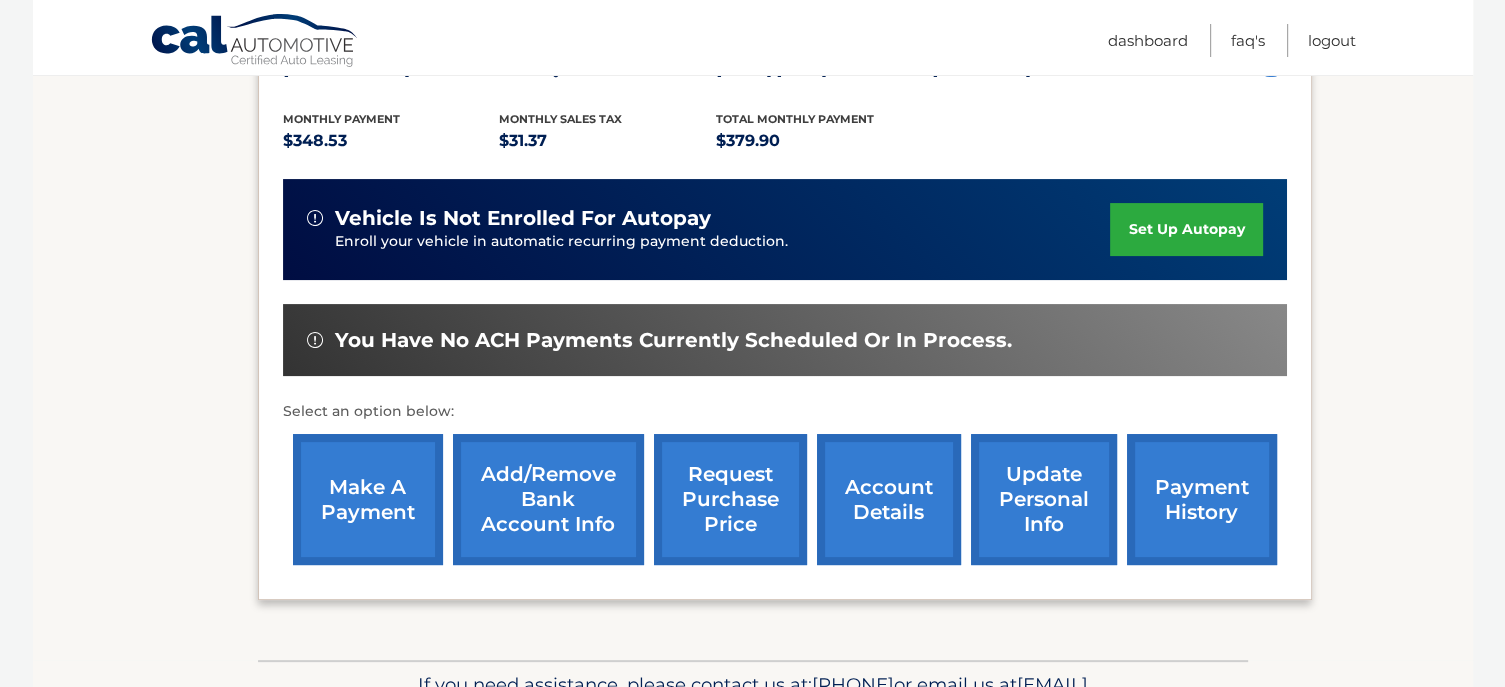 drag, startPoint x: 1459, startPoint y: 3, endPoint x: 1046, endPoint y: 16, distance: 413.20456 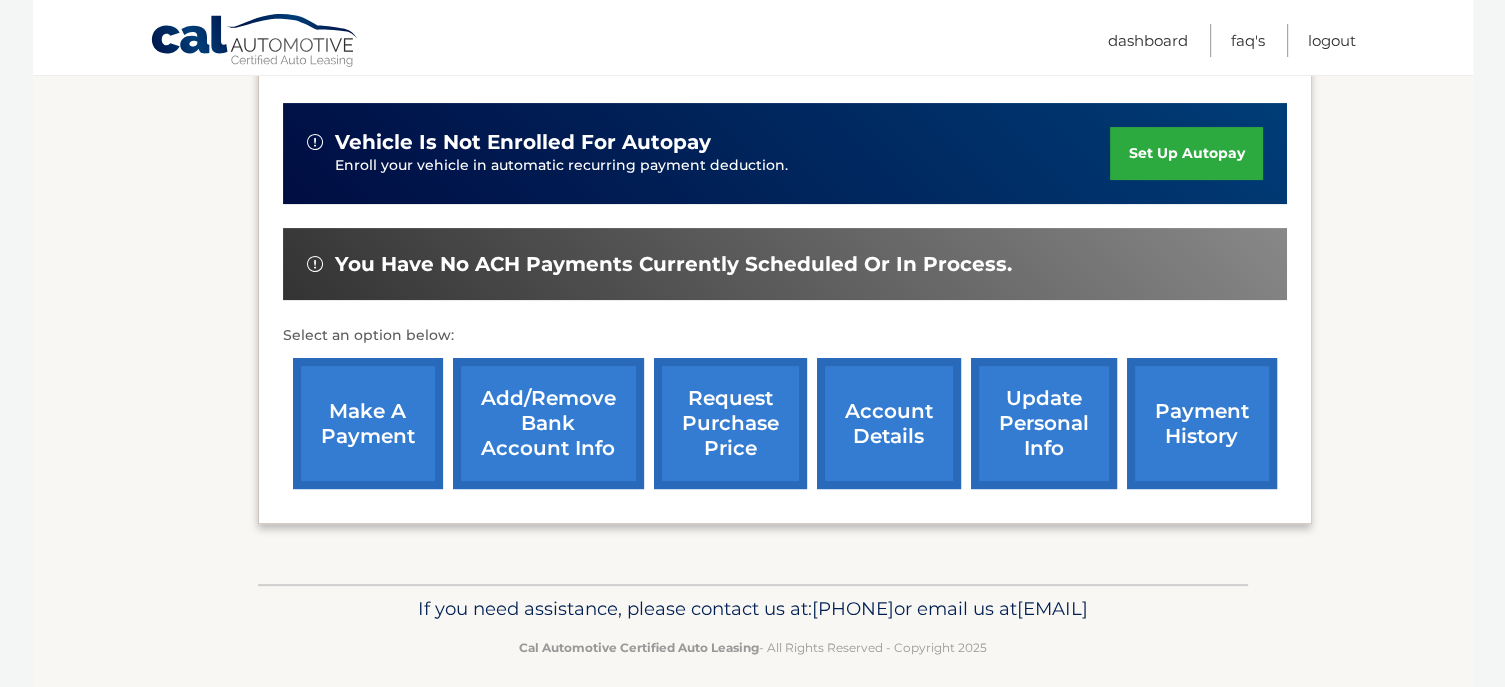scroll, scrollTop: 522, scrollLeft: 0, axis: vertical 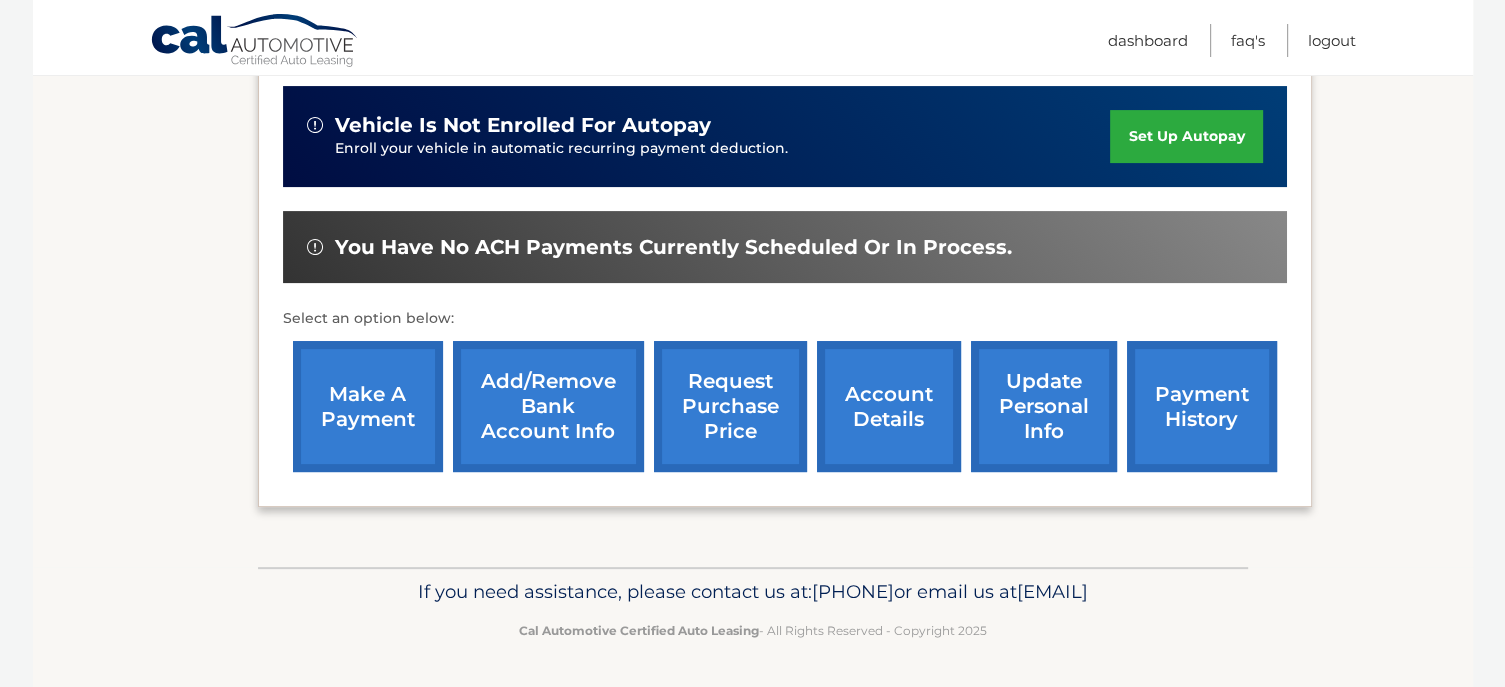 click on "account details" at bounding box center (889, 406) 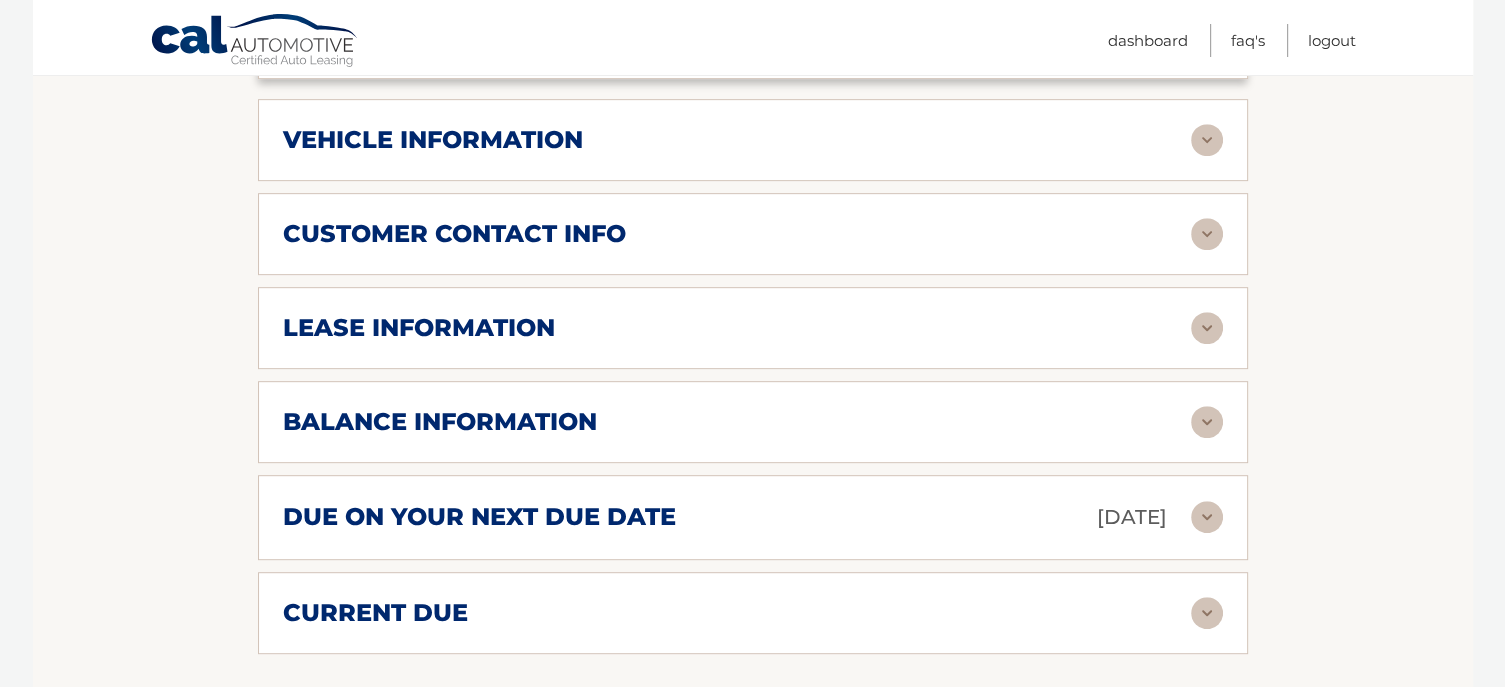scroll, scrollTop: 900, scrollLeft: 0, axis: vertical 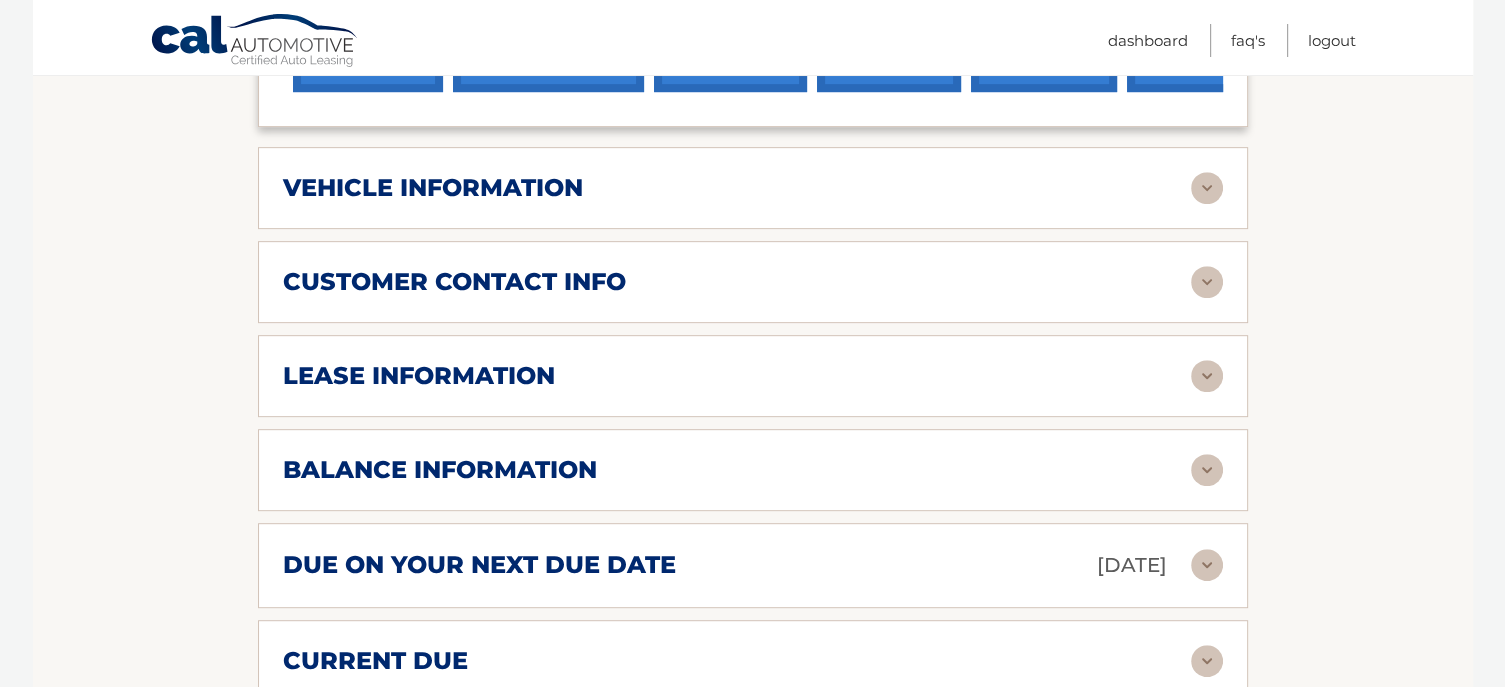 click at bounding box center (1207, 188) 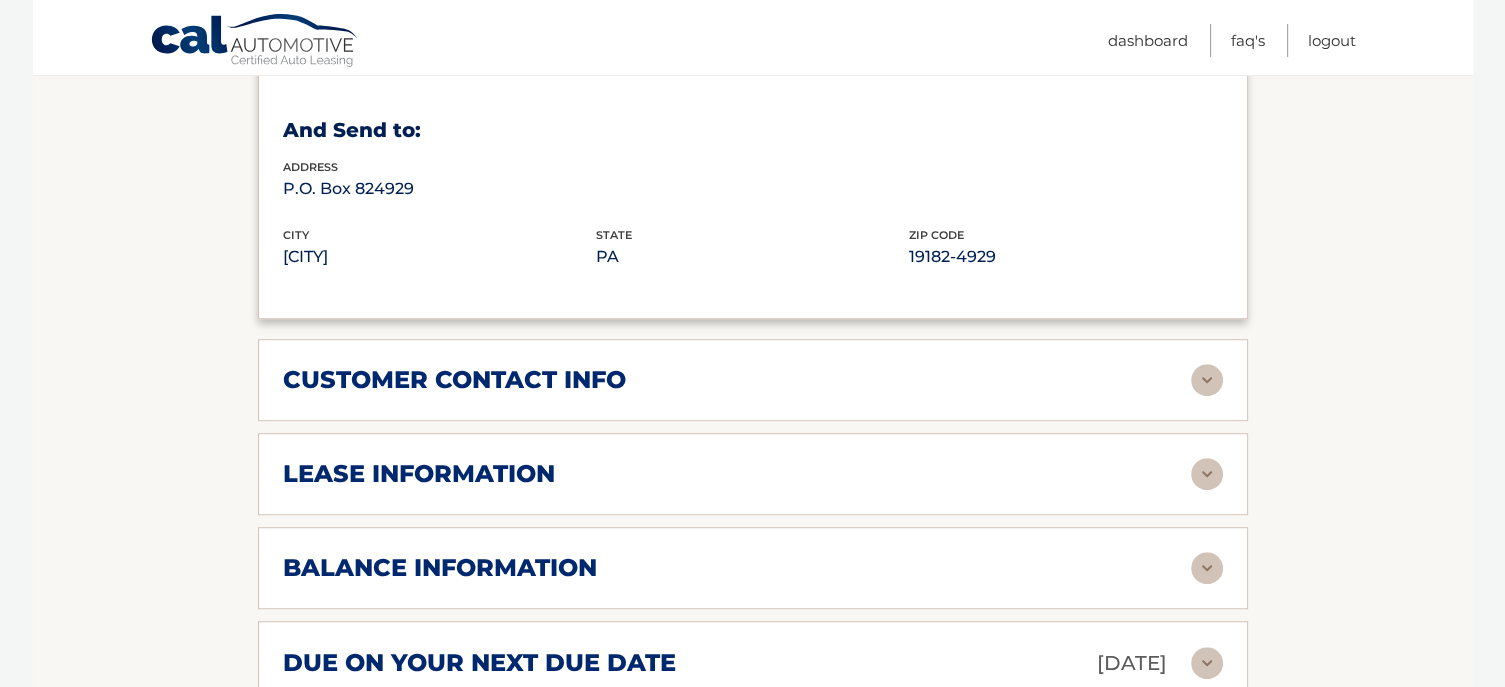 scroll, scrollTop: 1400, scrollLeft: 0, axis: vertical 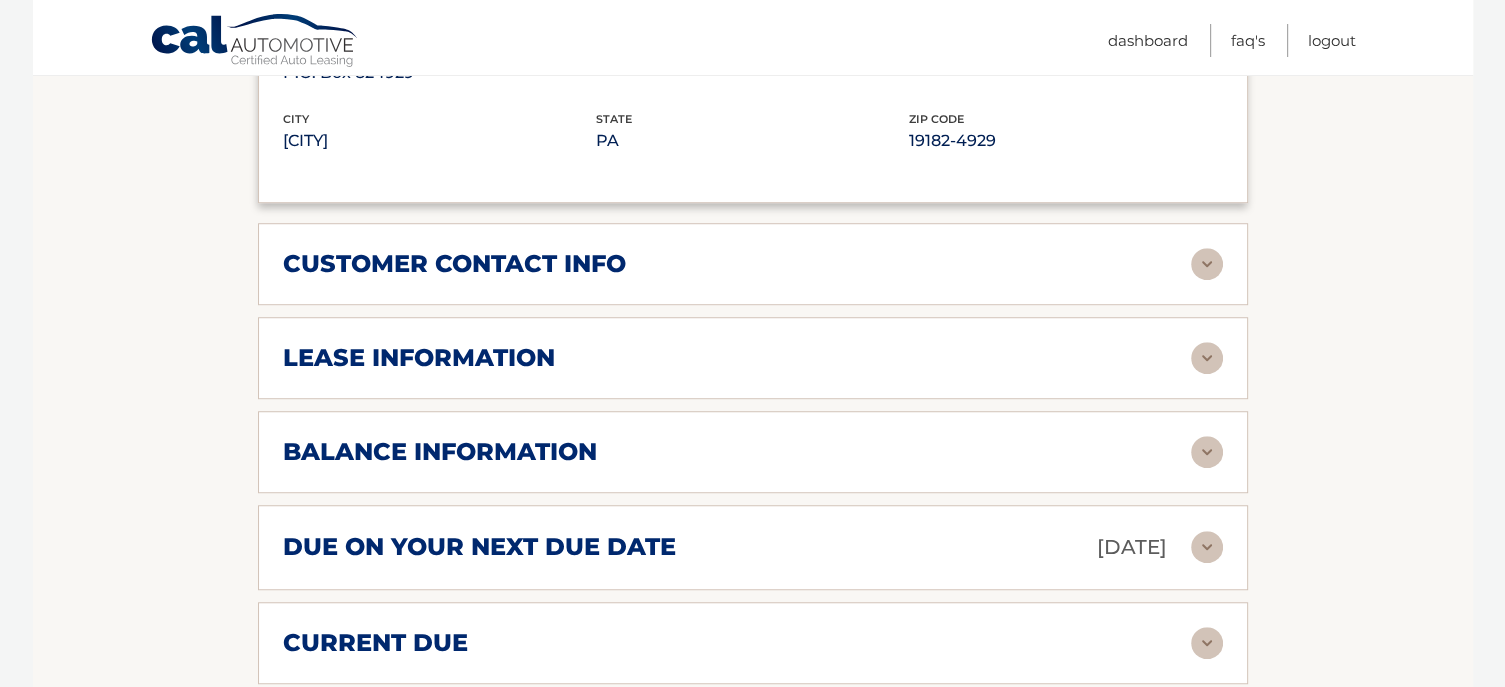 click on "lease information" at bounding box center (737, 358) 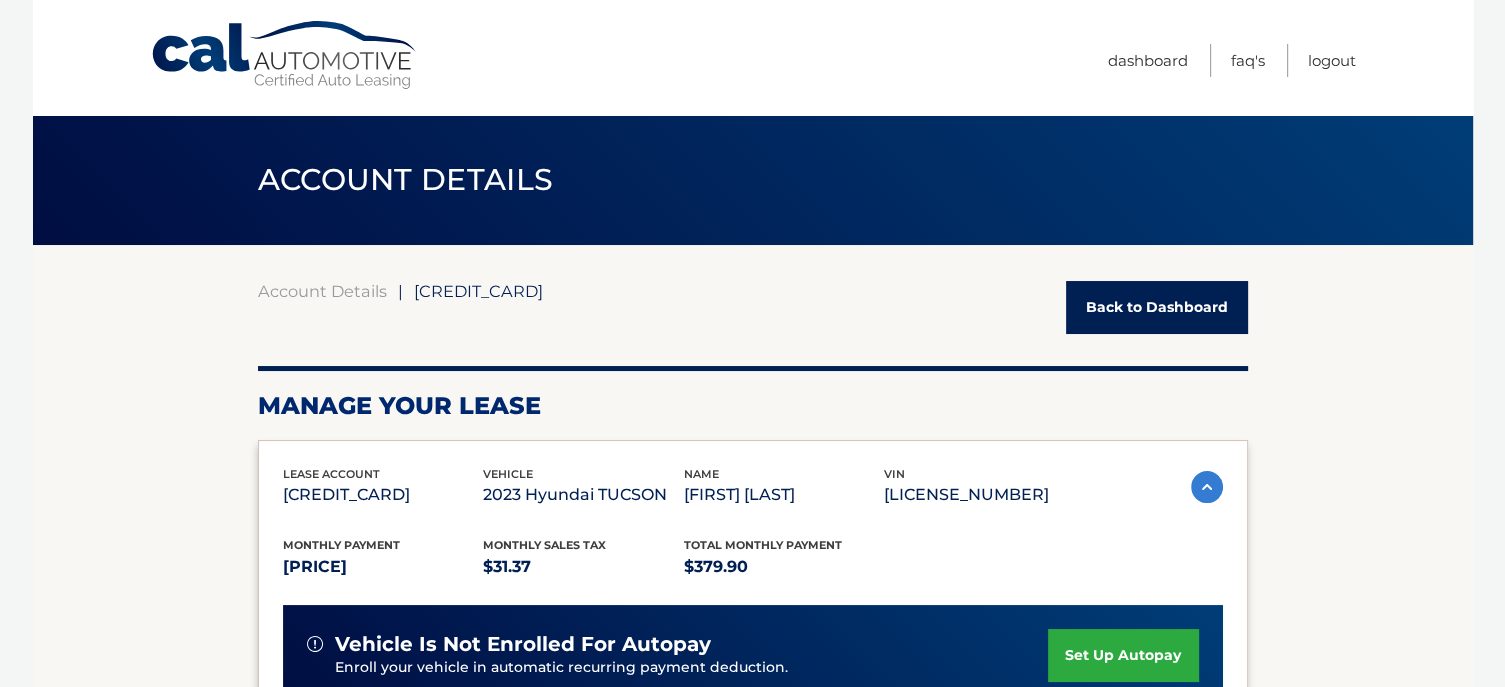 scroll, scrollTop: 600, scrollLeft: 0, axis: vertical 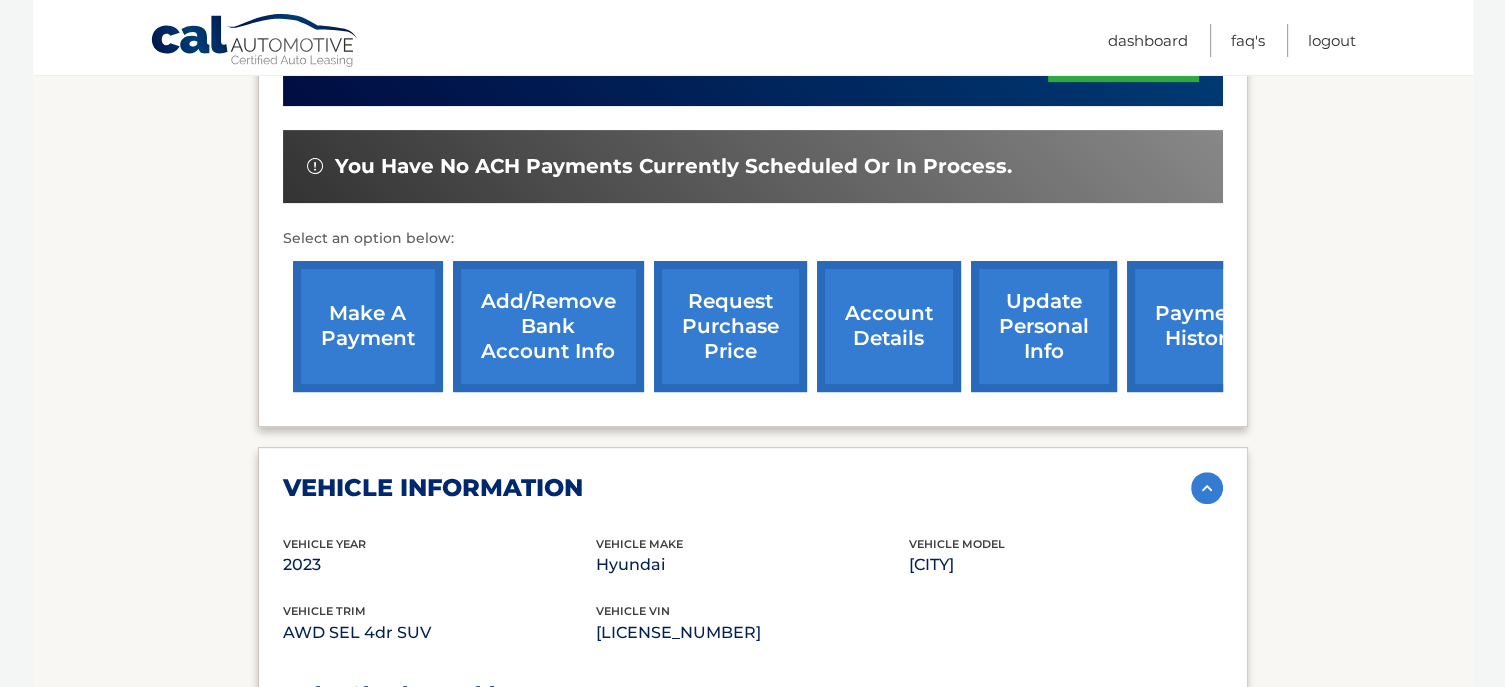click on "account details" at bounding box center (889, 326) 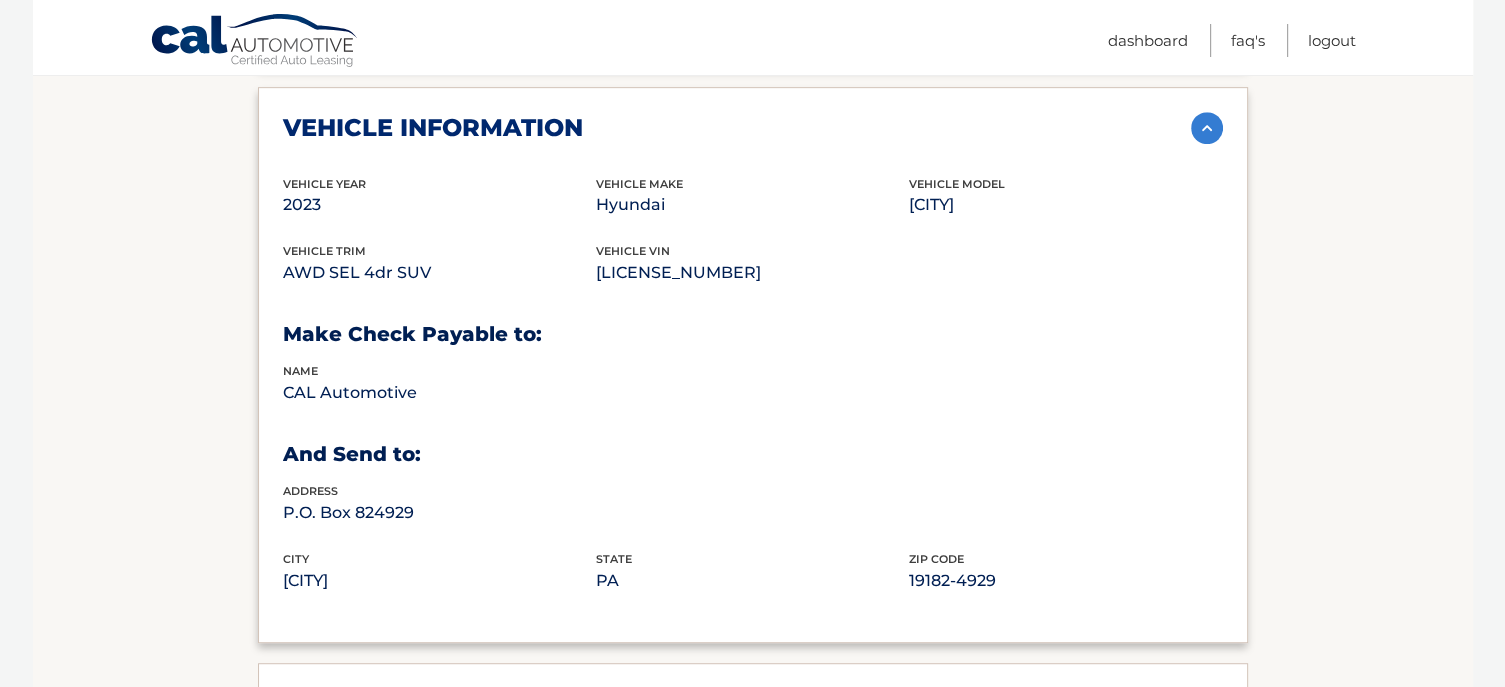 scroll, scrollTop: 1100, scrollLeft: 0, axis: vertical 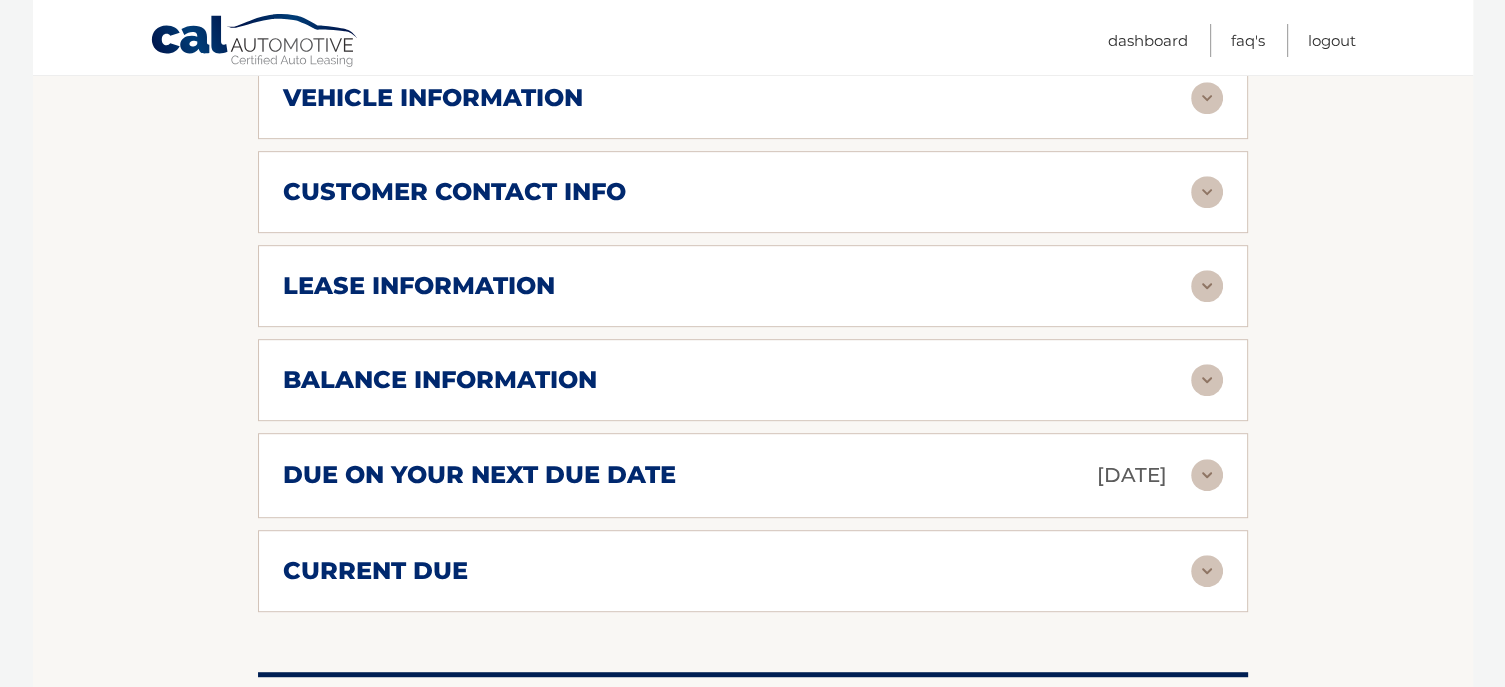click at bounding box center [1207, 286] 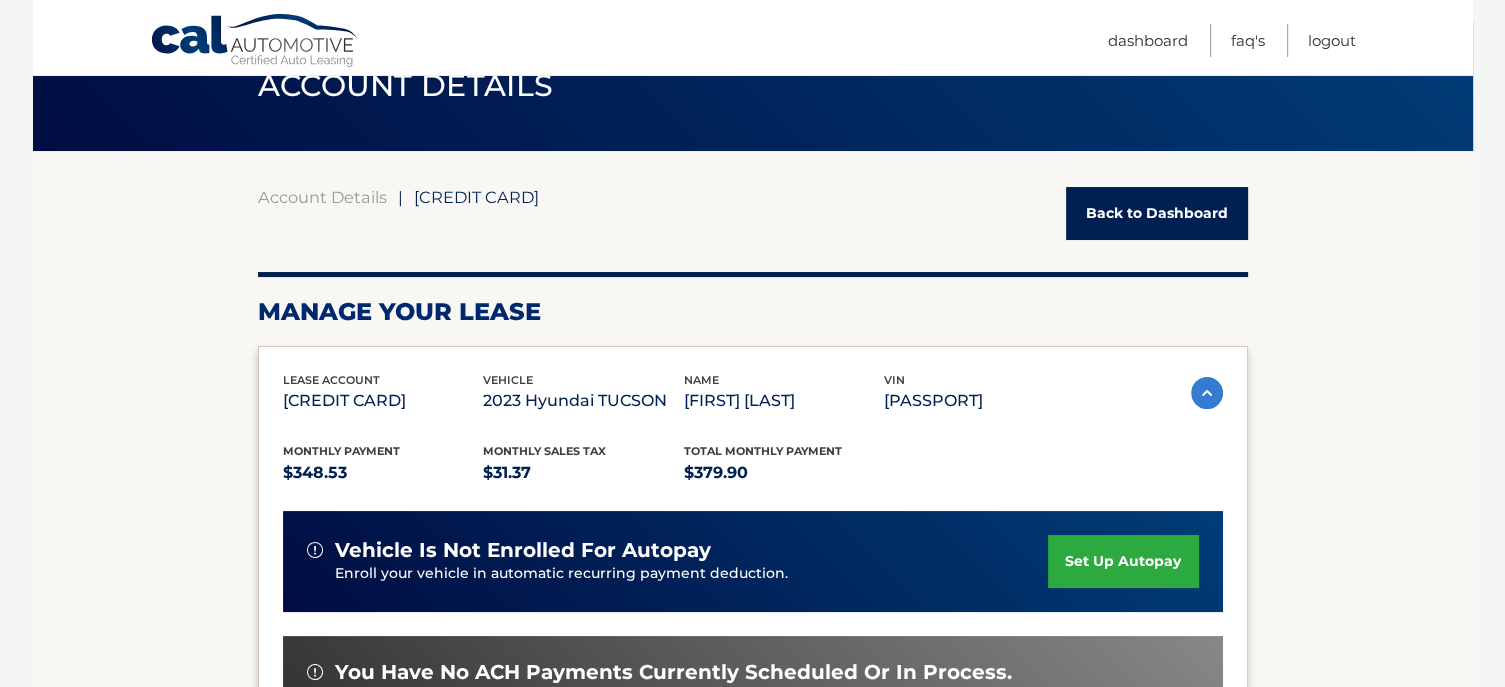 scroll, scrollTop: 0, scrollLeft: 0, axis: both 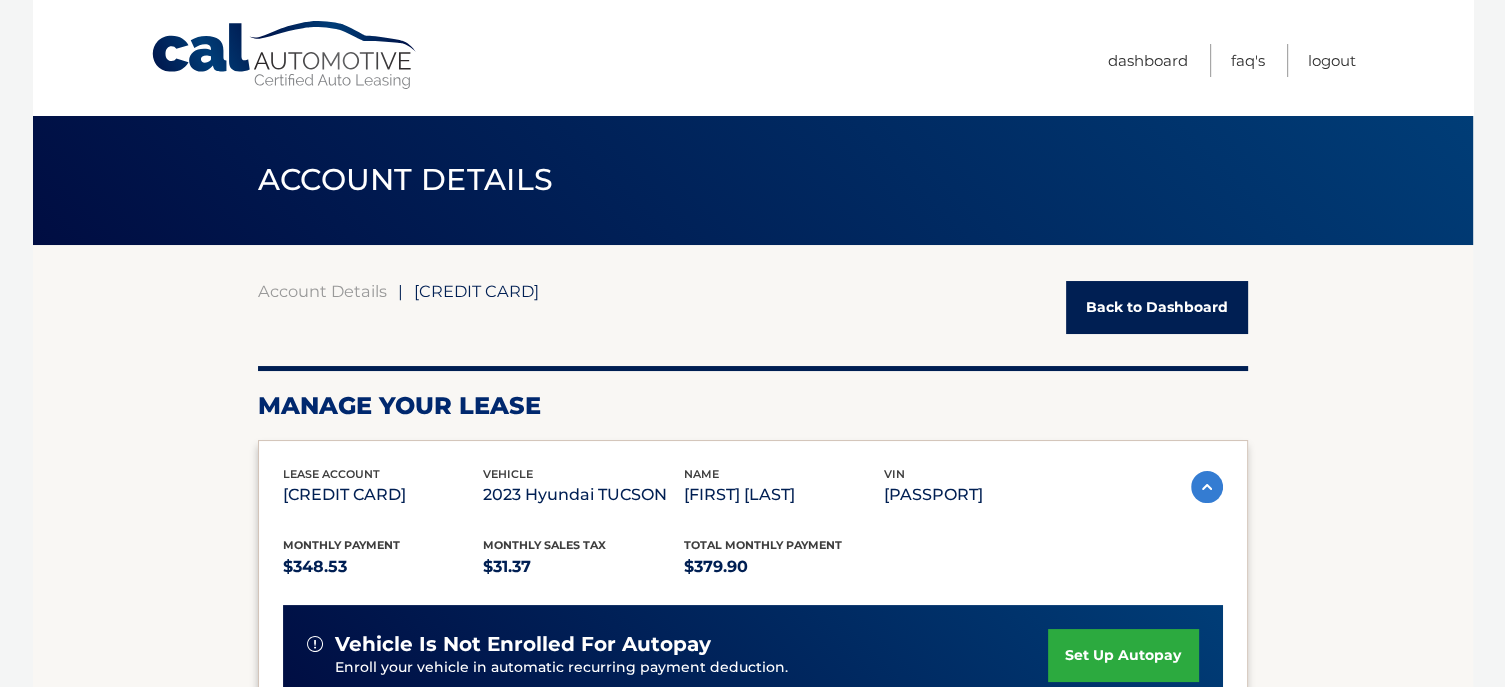 click on "Back to Dashboard" at bounding box center (1157, 307) 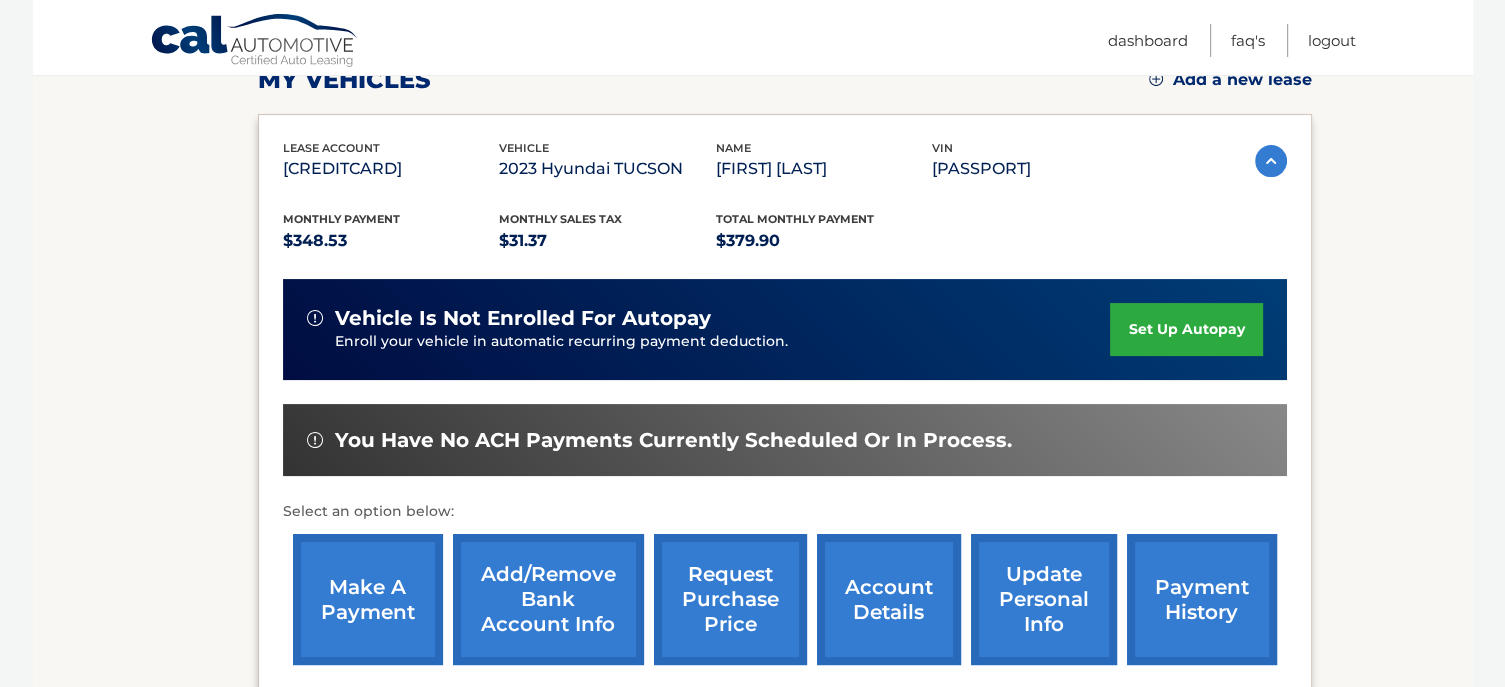 scroll, scrollTop: 522, scrollLeft: 0, axis: vertical 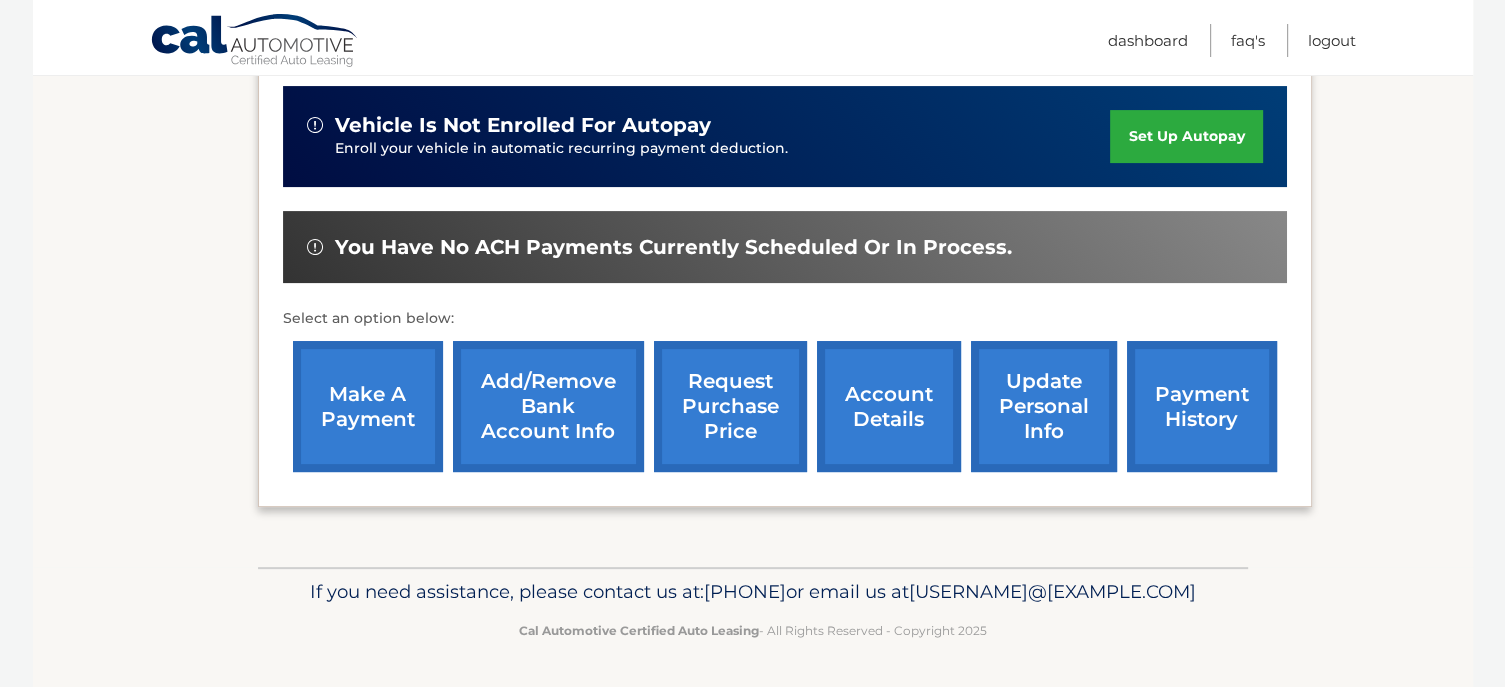 click on "account details" at bounding box center [889, 406] 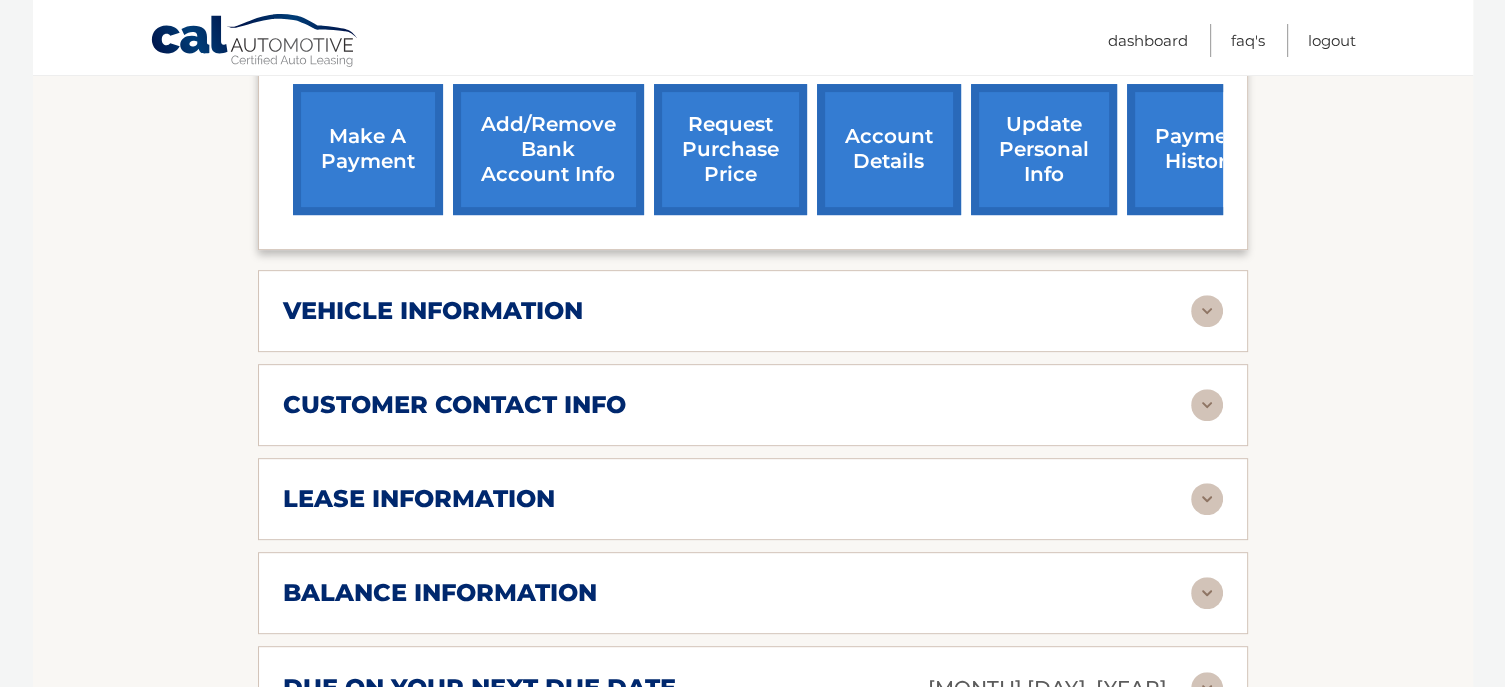 scroll, scrollTop: 900, scrollLeft: 0, axis: vertical 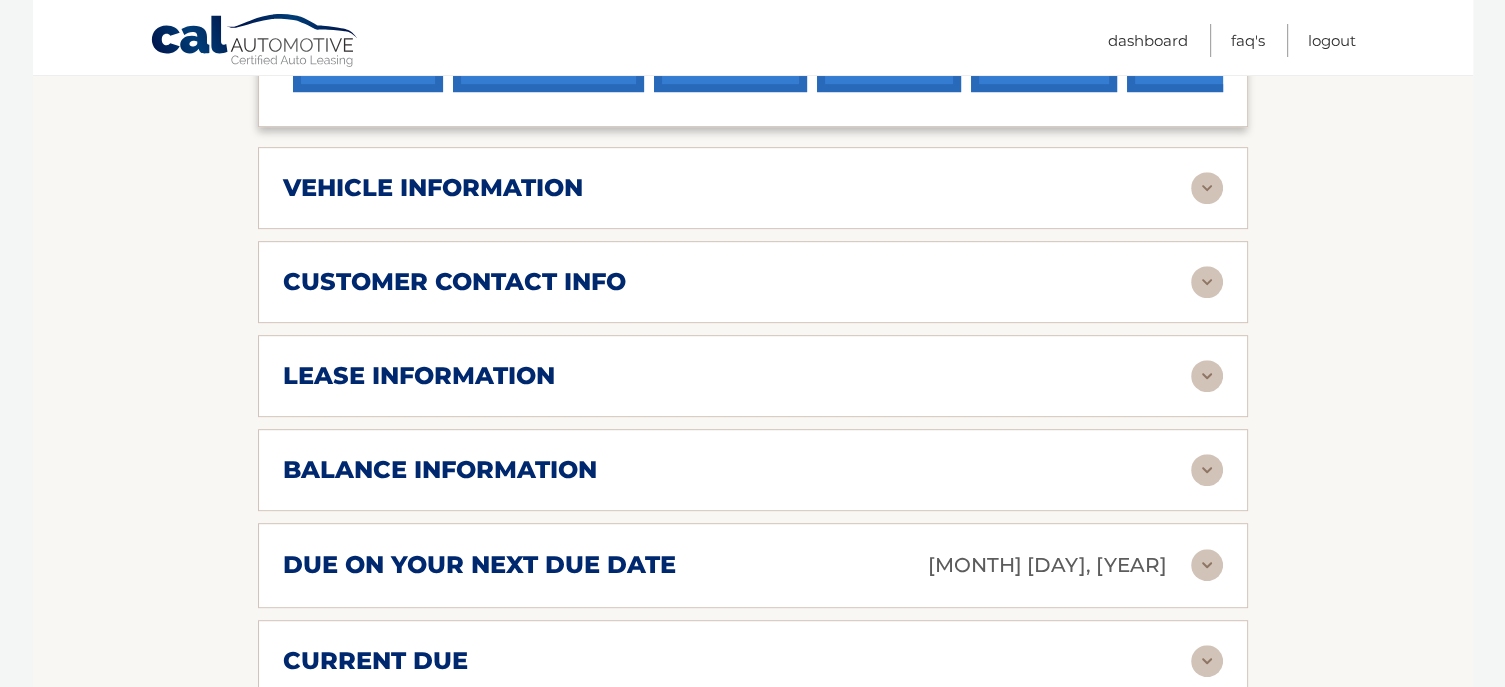 click at bounding box center (1207, 376) 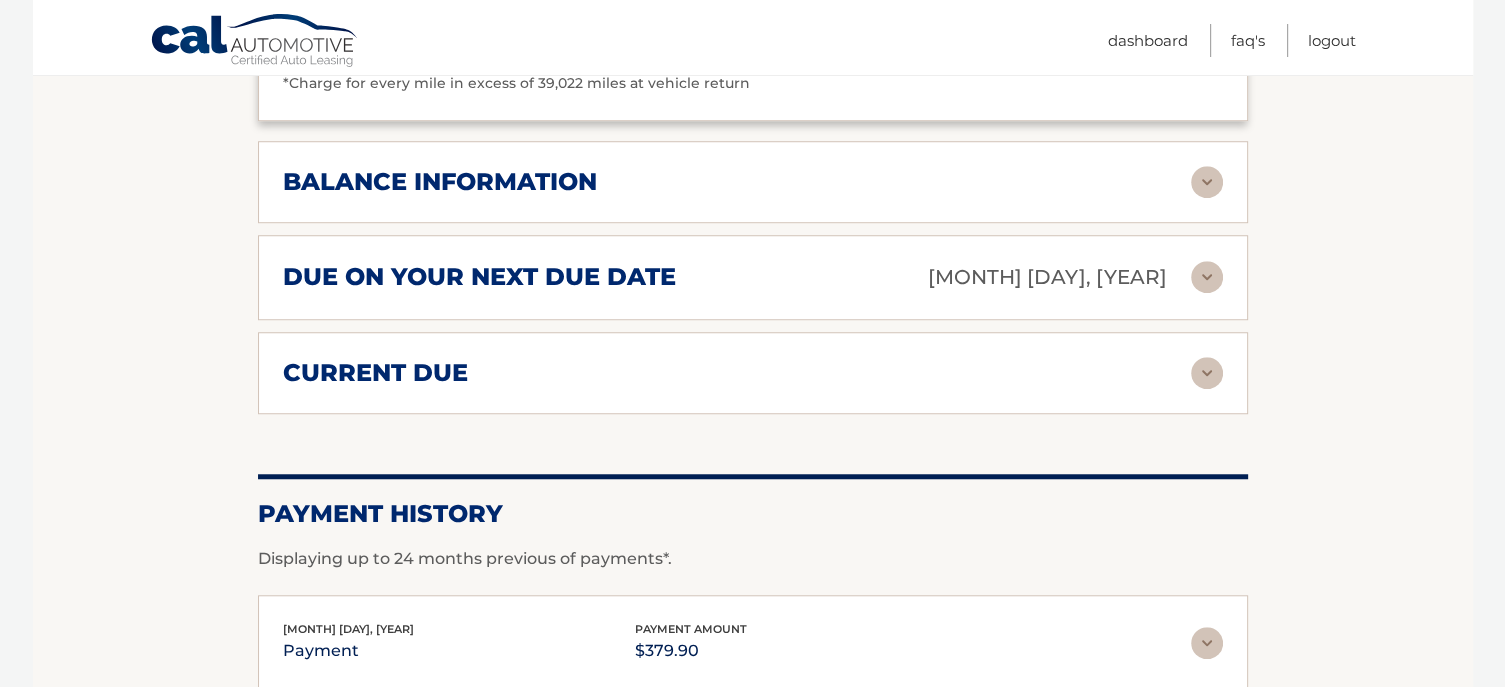 scroll, scrollTop: 1463, scrollLeft: 0, axis: vertical 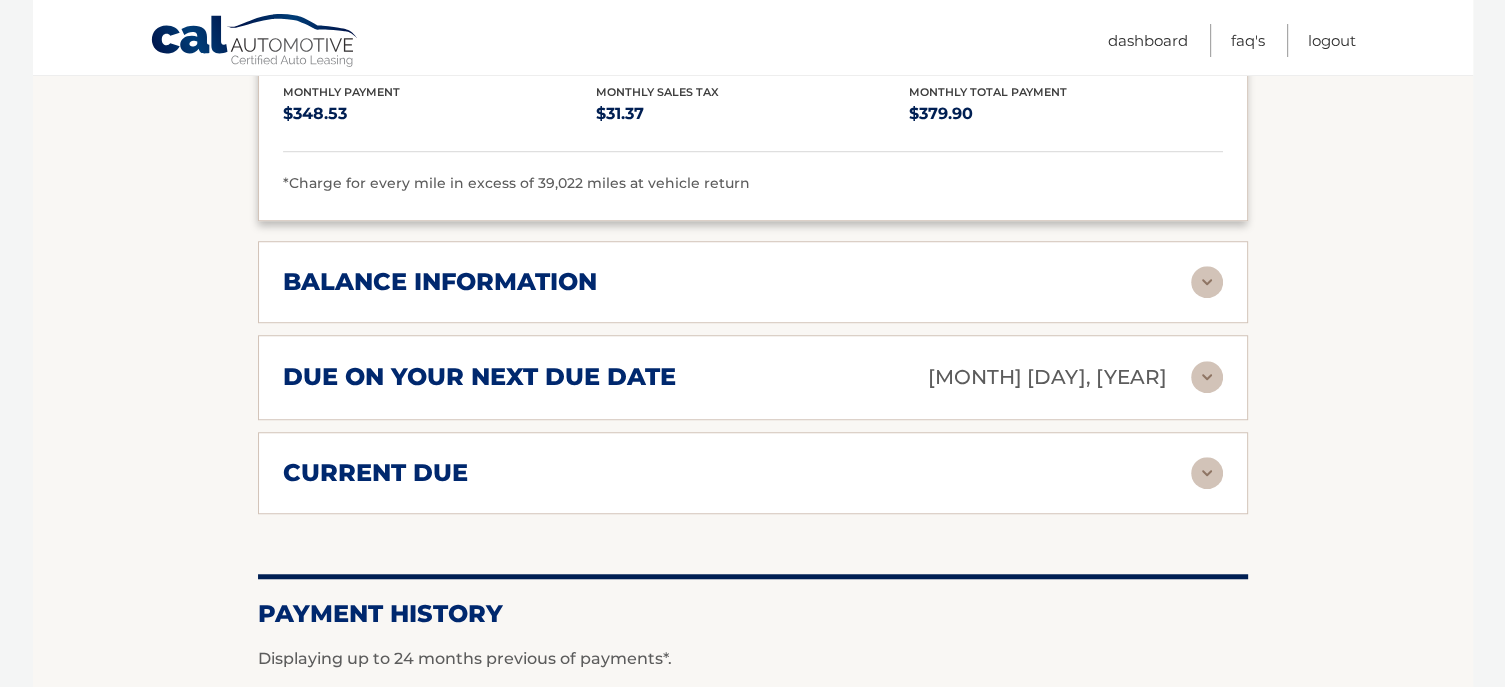click at bounding box center [1207, 282] 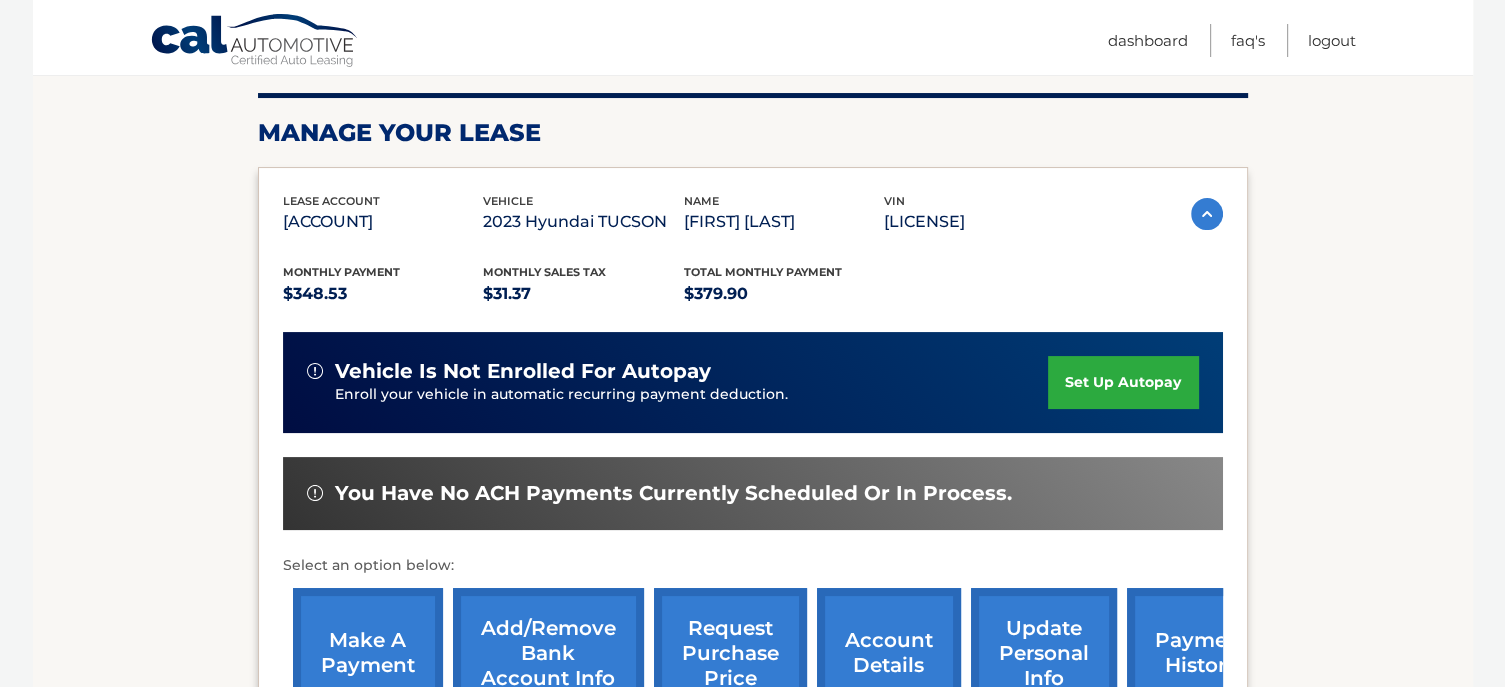 scroll, scrollTop: 263, scrollLeft: 0, axis: vertical 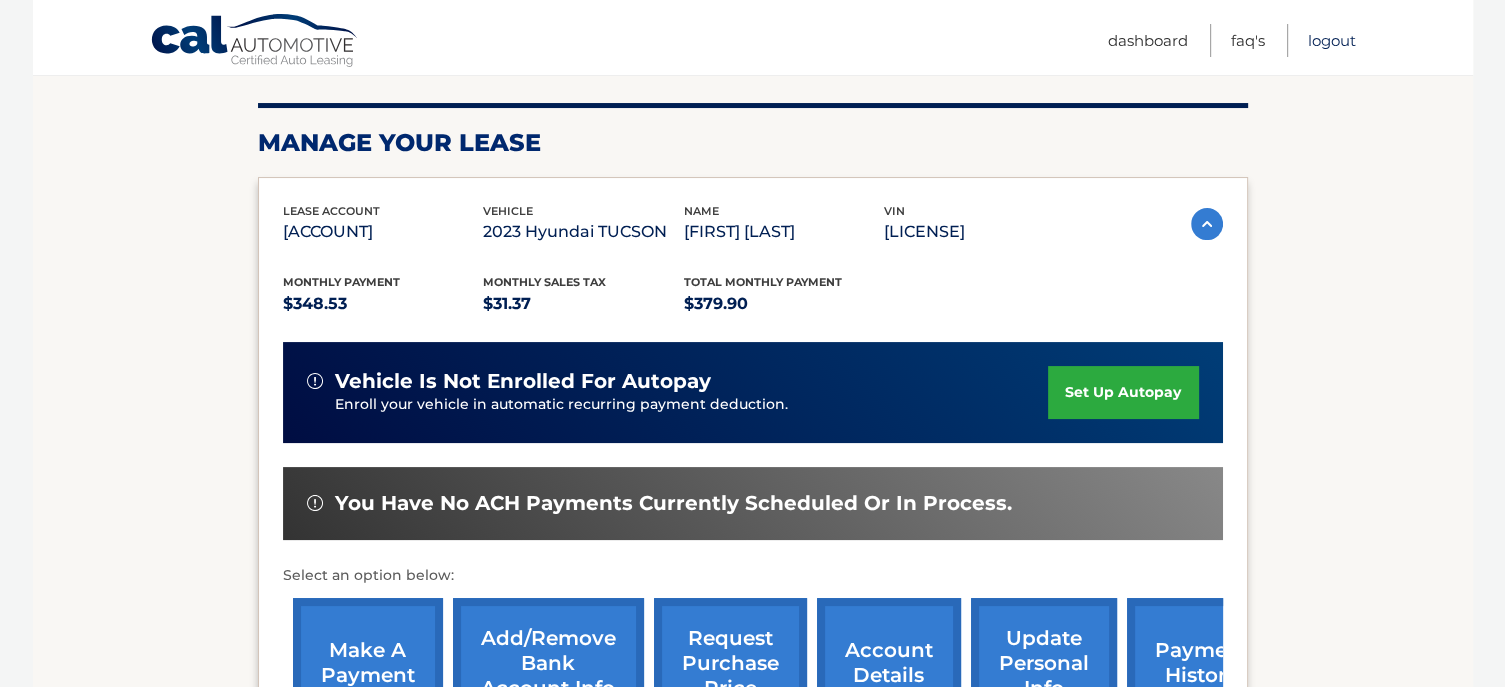 click on "Logout" at bounding box center (1332, 40) 